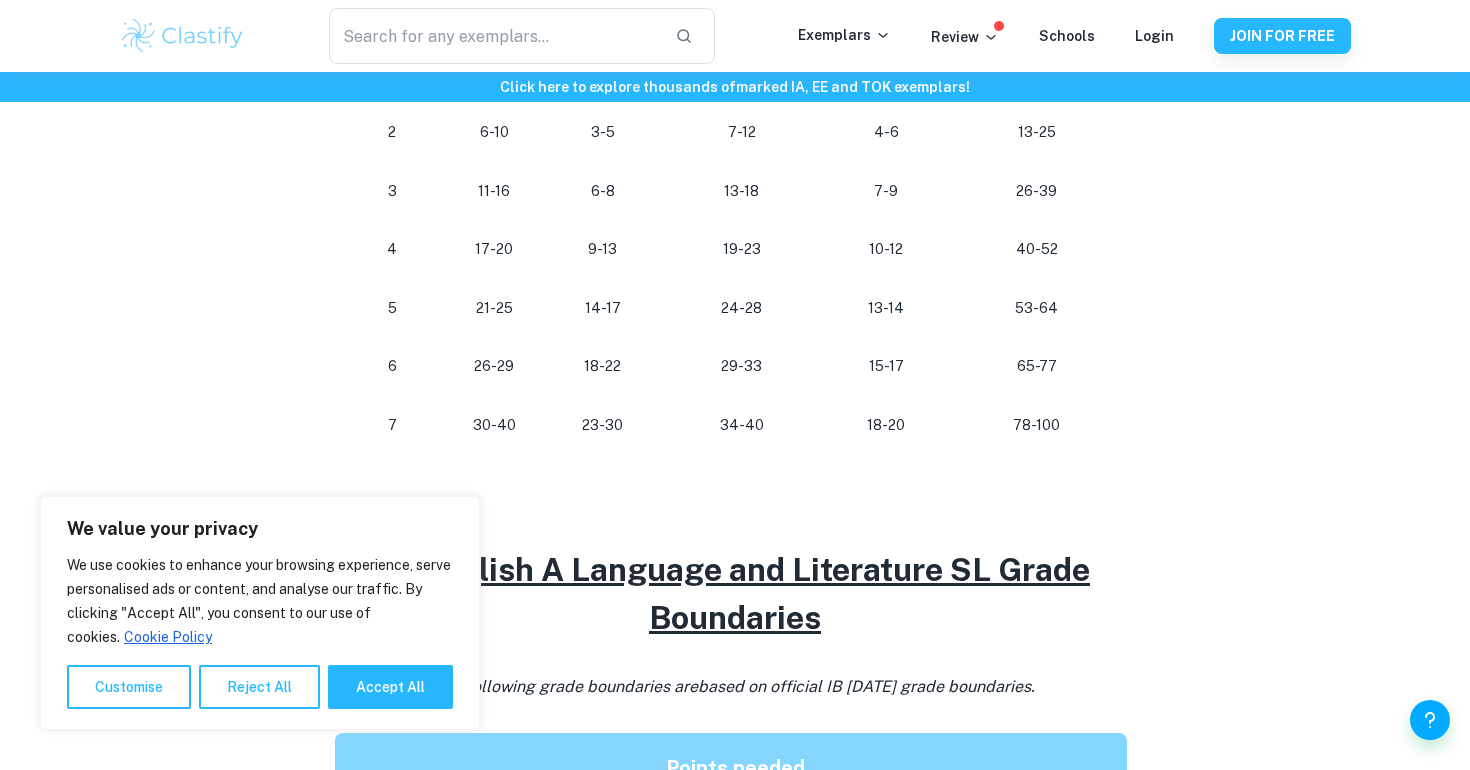 scroll, scrollTop: 1378, scrollLeft: 0, axis: vertical 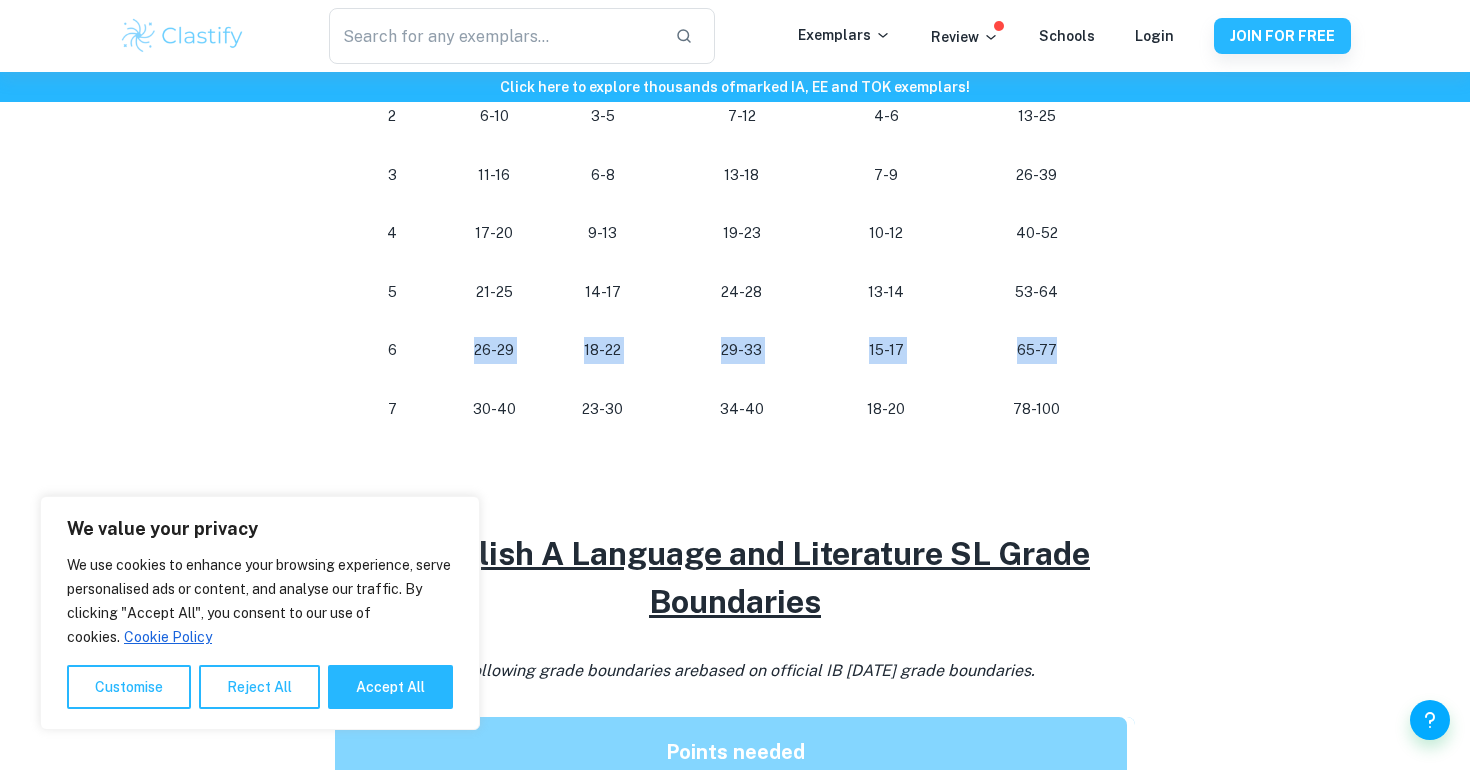 drag, startPoint x: 475, startPoint y: 345, endPoint x: 1107, endPoint y: 360, distance: 632.178 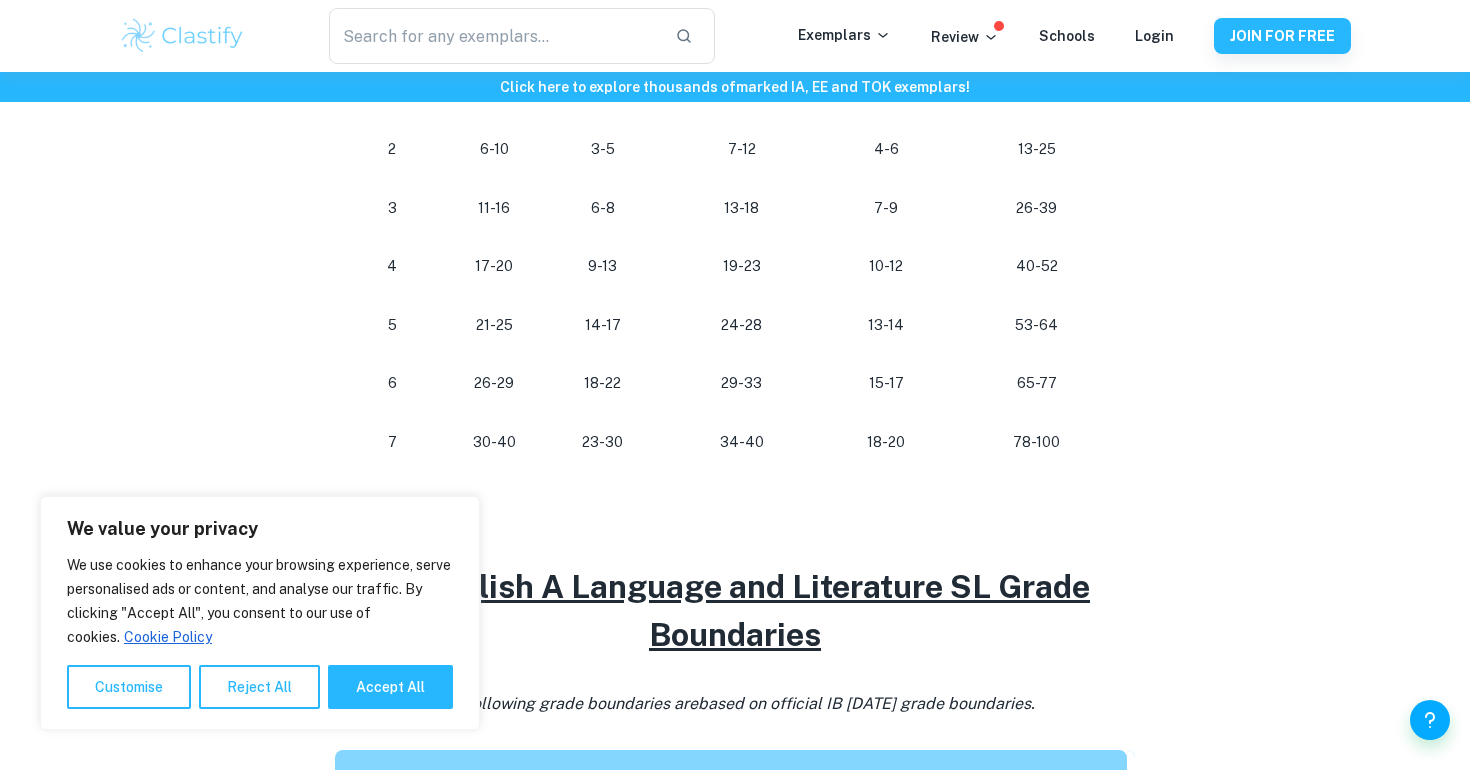 click at bounding box center [735, 487] 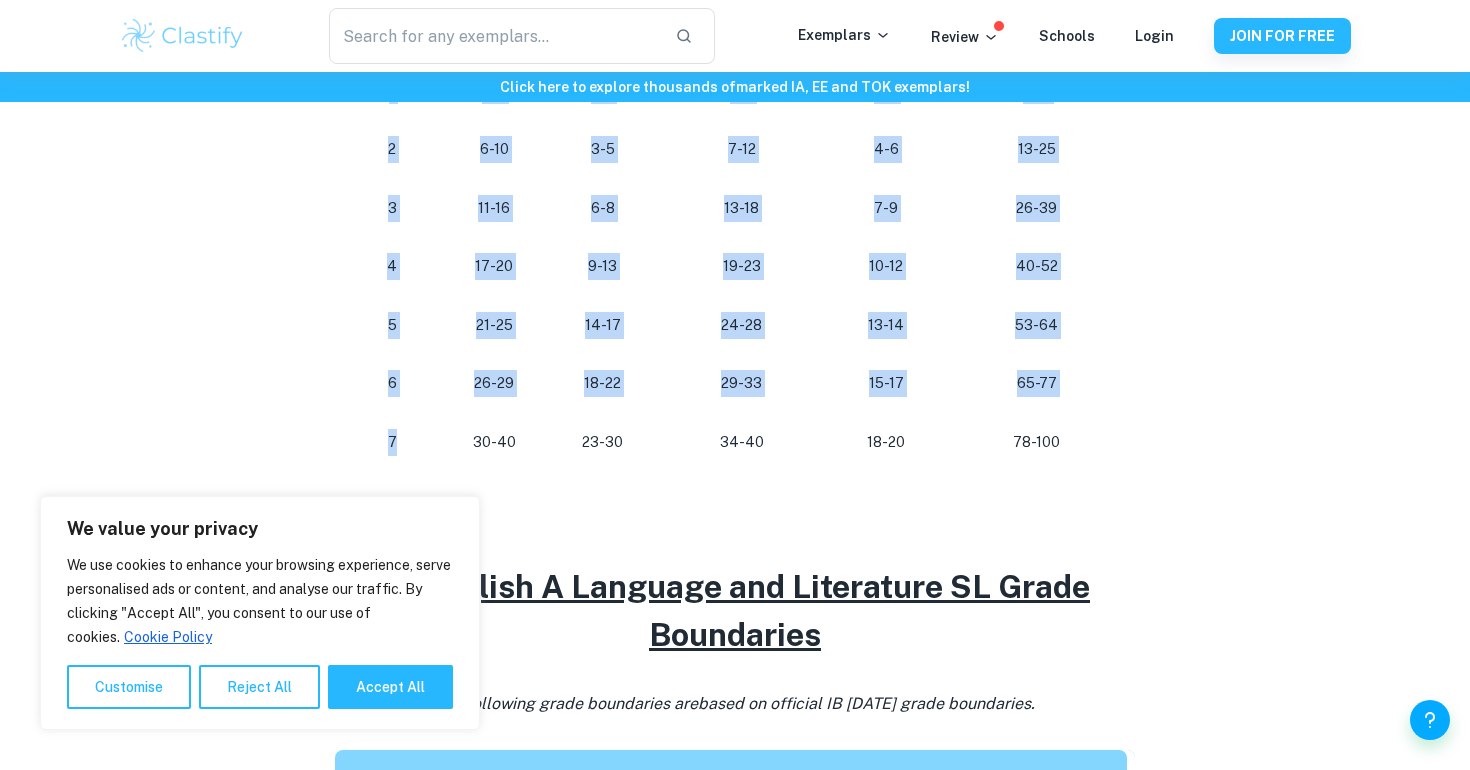 drag, startPoint x: 422, startPoint y: 459, endPoint x: 1176, endPoint y: 455, distance: 754.0106 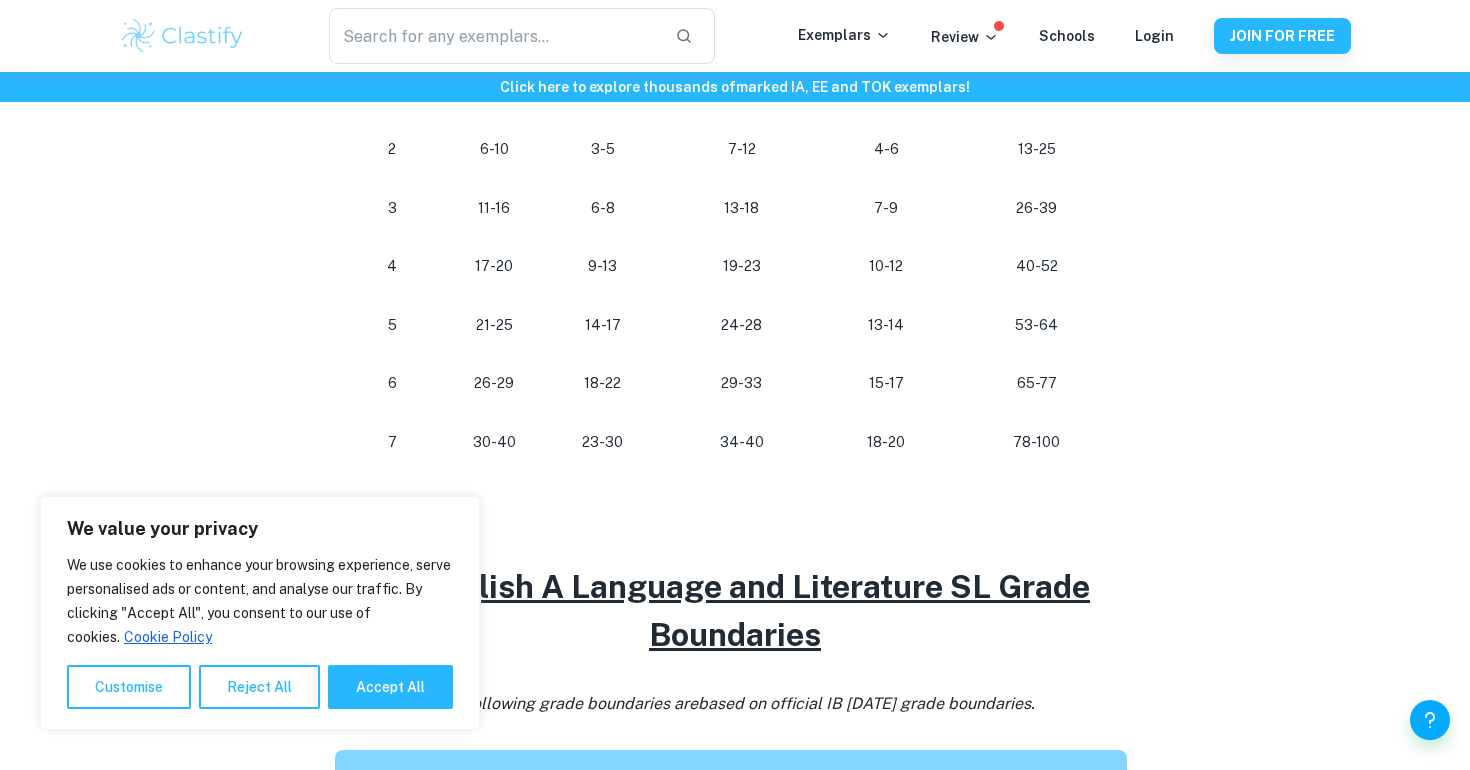 click at bounding box center (735, 487) 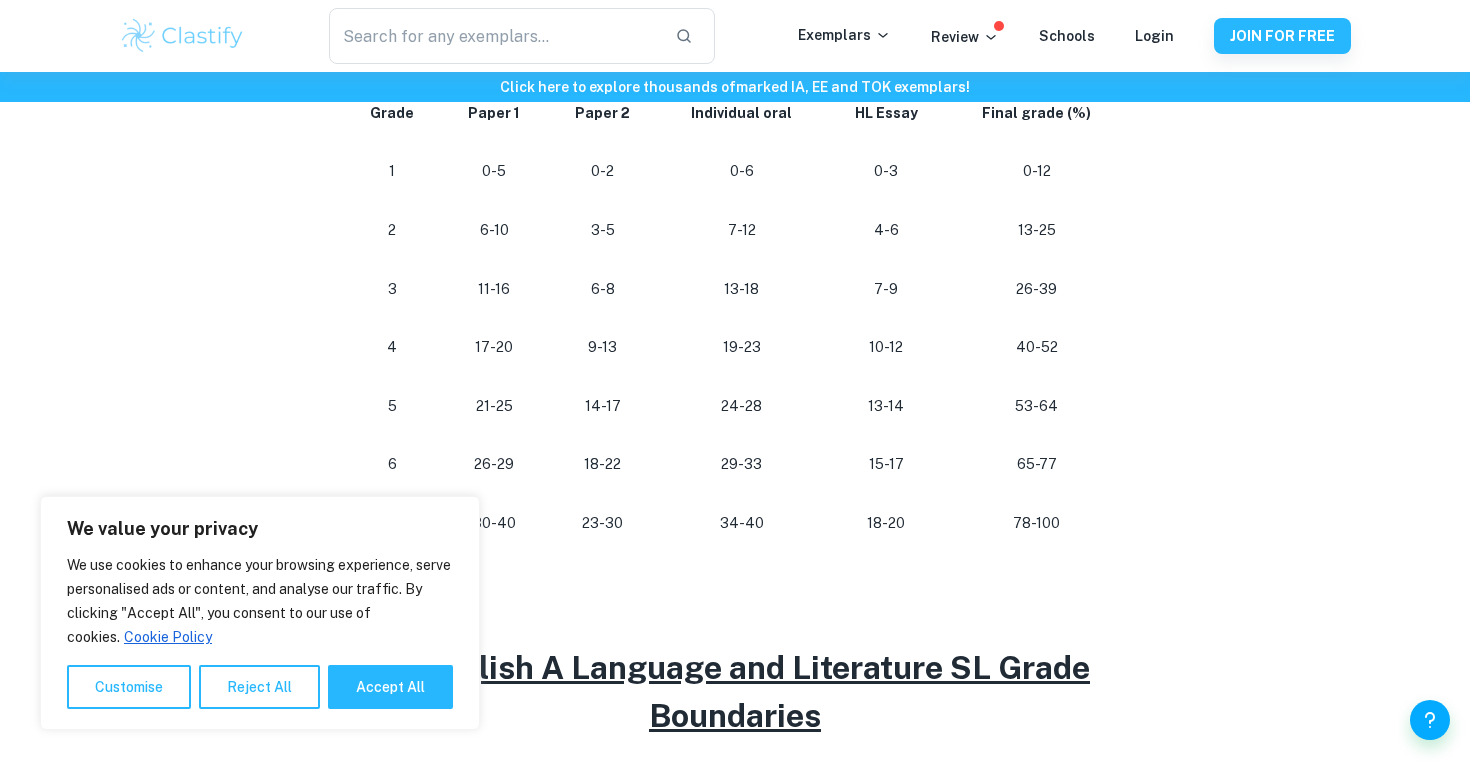 scroll, scrollTop: 1253, scrollLeft: 0, axis: vertical 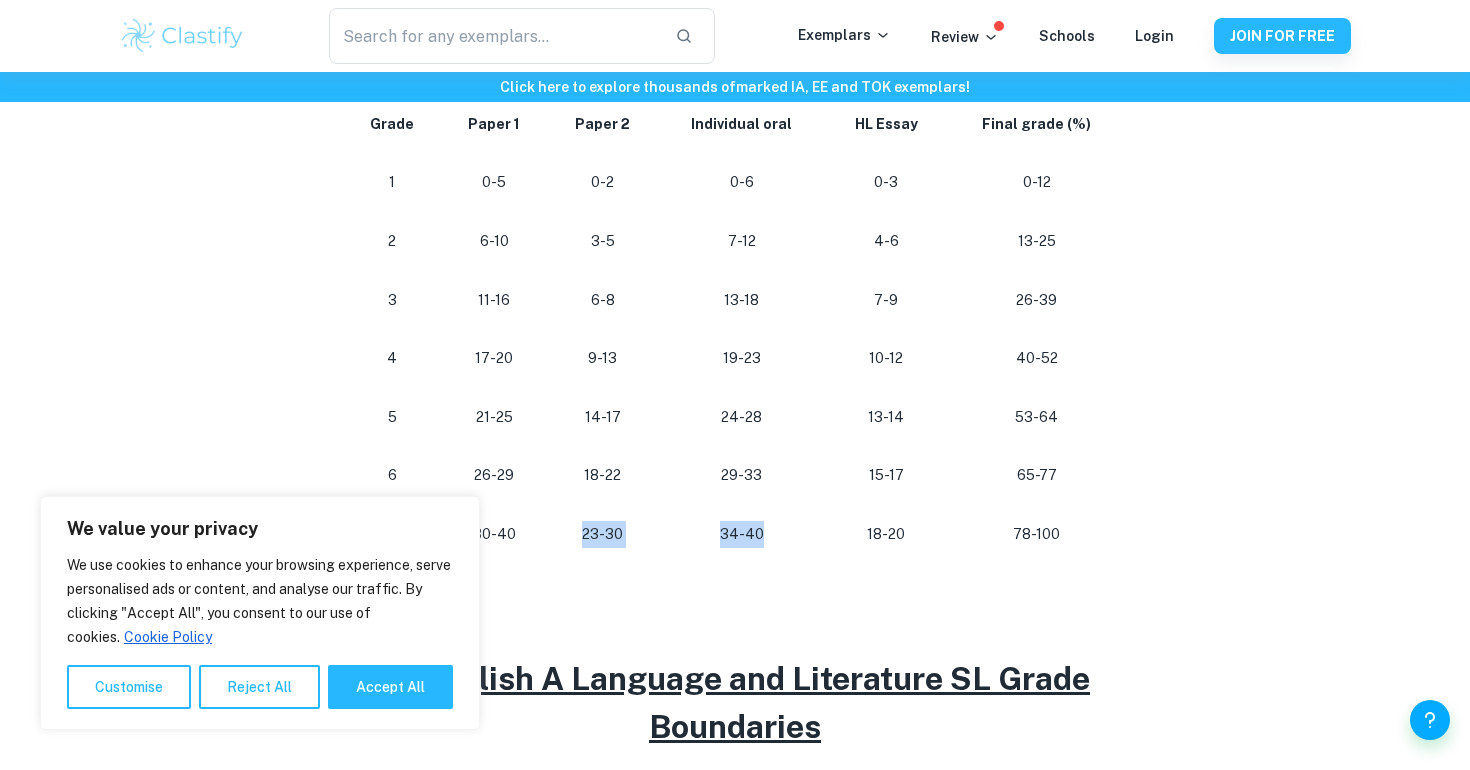drag, startPoint x: 574, startPoint y: 533, endPoint x: 813, endPoint y: 534, distance: 239.00209 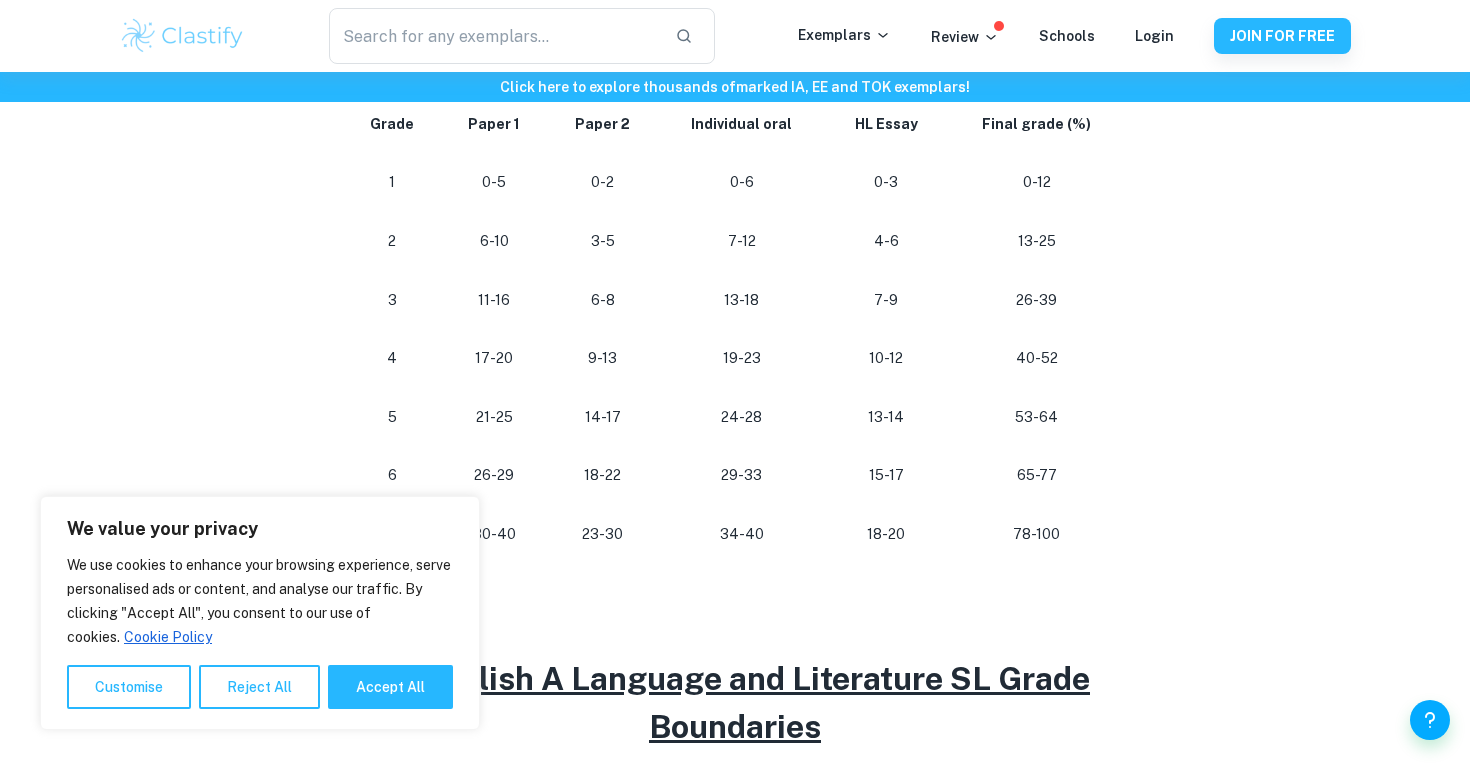 click on "34-40" at bounding box center [742, 534] 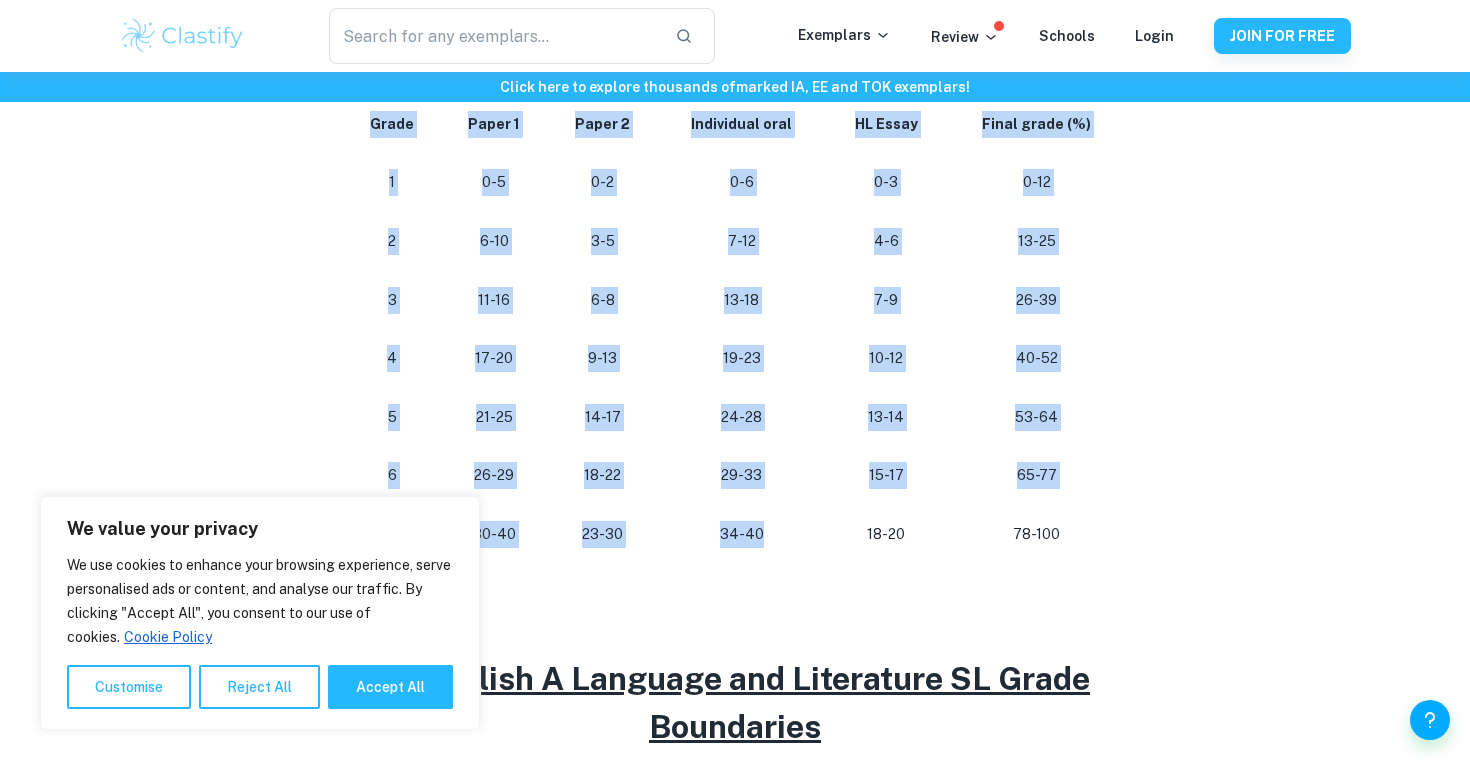 drag, startPoint x: 815, startPoint y: 535, endPoint x: 1179, endPoint y: 533, distance: 364.0055 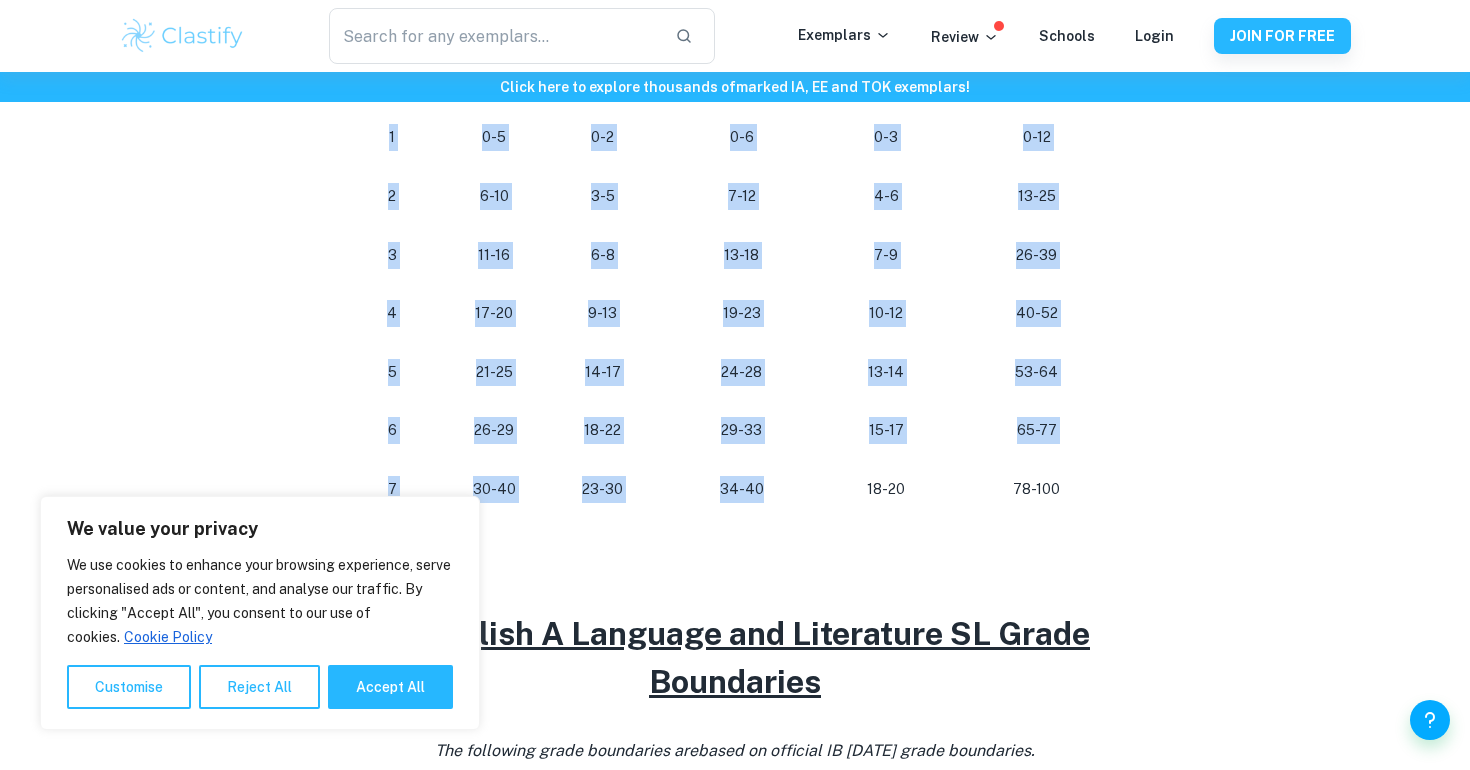 click on "IB English A Language and Literature Grade Boundaries By  [PERSON_NAME] • [DATE] Get feedback on your  English A (Lang & Lit) IA Marked only by official IB examiners Learn more Do you need some guidance in preparing for your IB English A Language and Literature exams or writing your HL essay and are wondering how you can maximize y our score ? This post is here to help you identify the grade boundaries so you can plan yourself accordingly. Keep in mind that these values change from session to session and hence are only an indicator of the approximate marks you would need for a certain grade, but feel free to use this guide as a planning tool!     IB English A Language and Literature HL Grade Boundaries   The following grade boundaries are  based on official IB [DATE] grade boundaries.   Points needed Grade Paper 1 Paper 2 Individual oral HL Essay Final grade (%) 1 0-5 0-2 0-6 0-3 0-12 2 6-10 3-5 7-12 4-6 13-25 3 11-16 6-8 13-18 7-9 26-39 4 17-20 9-13 19-23 [PHONE_NUMBER] [PHONE_NUMBER] [PHONE_NUMBER] 6" at bounding box center (735, 283) 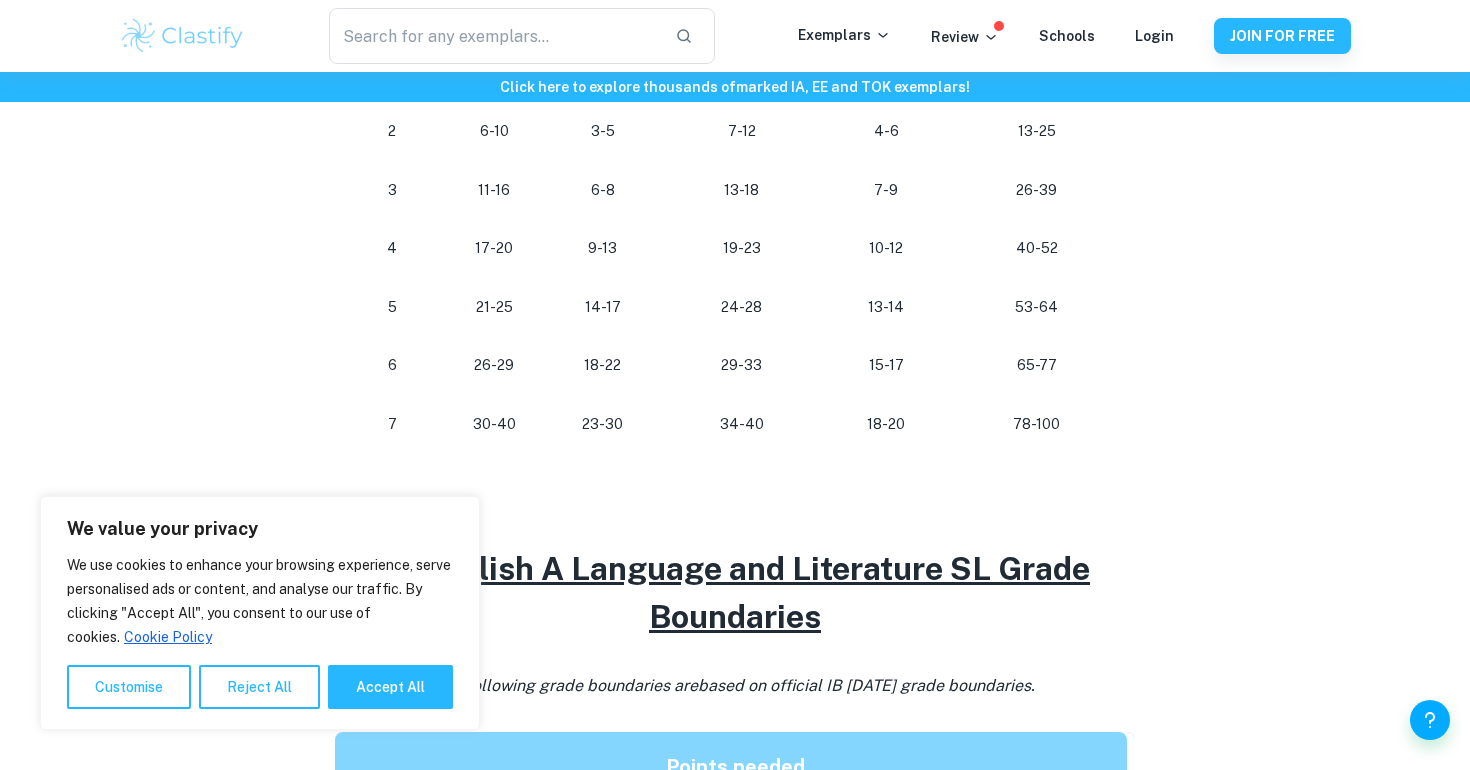scroll, scrollTop: 1388, scrollLeft: 0, axis: vertical 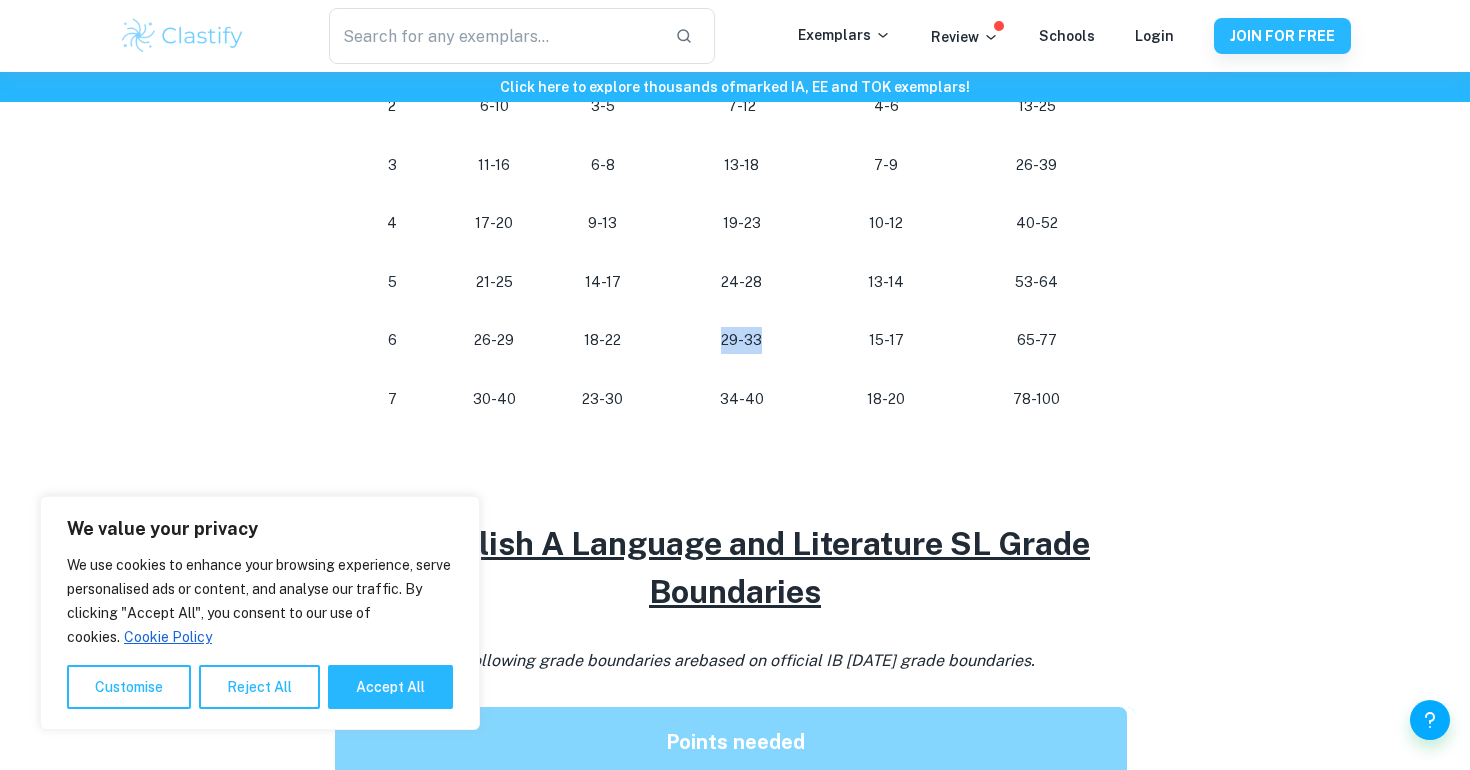 drag, startPoint x: 715, startPoint y: 338, endPoint x: 794, endPoint y: 338, distance: 79 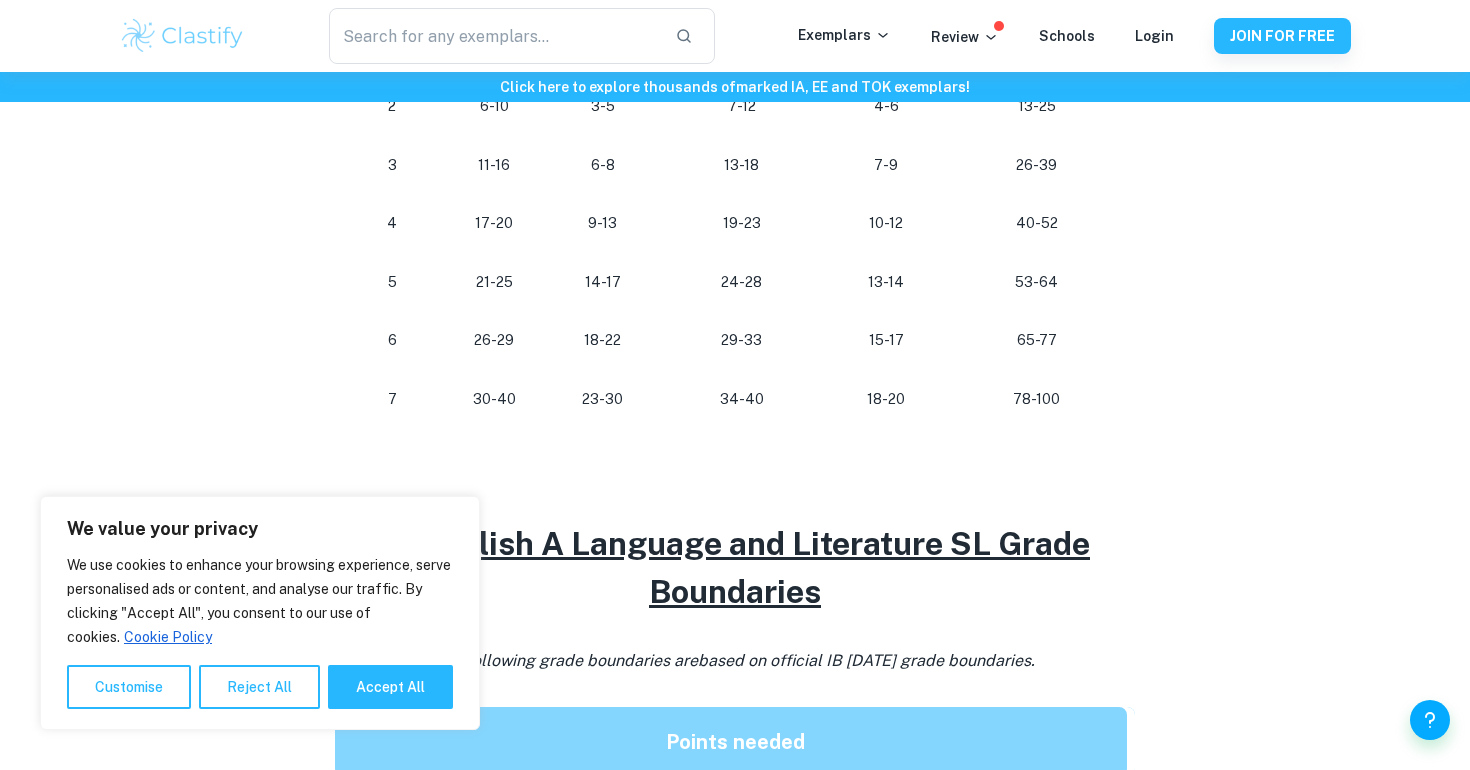 click on "34-40" at bounding box center [742, 399] 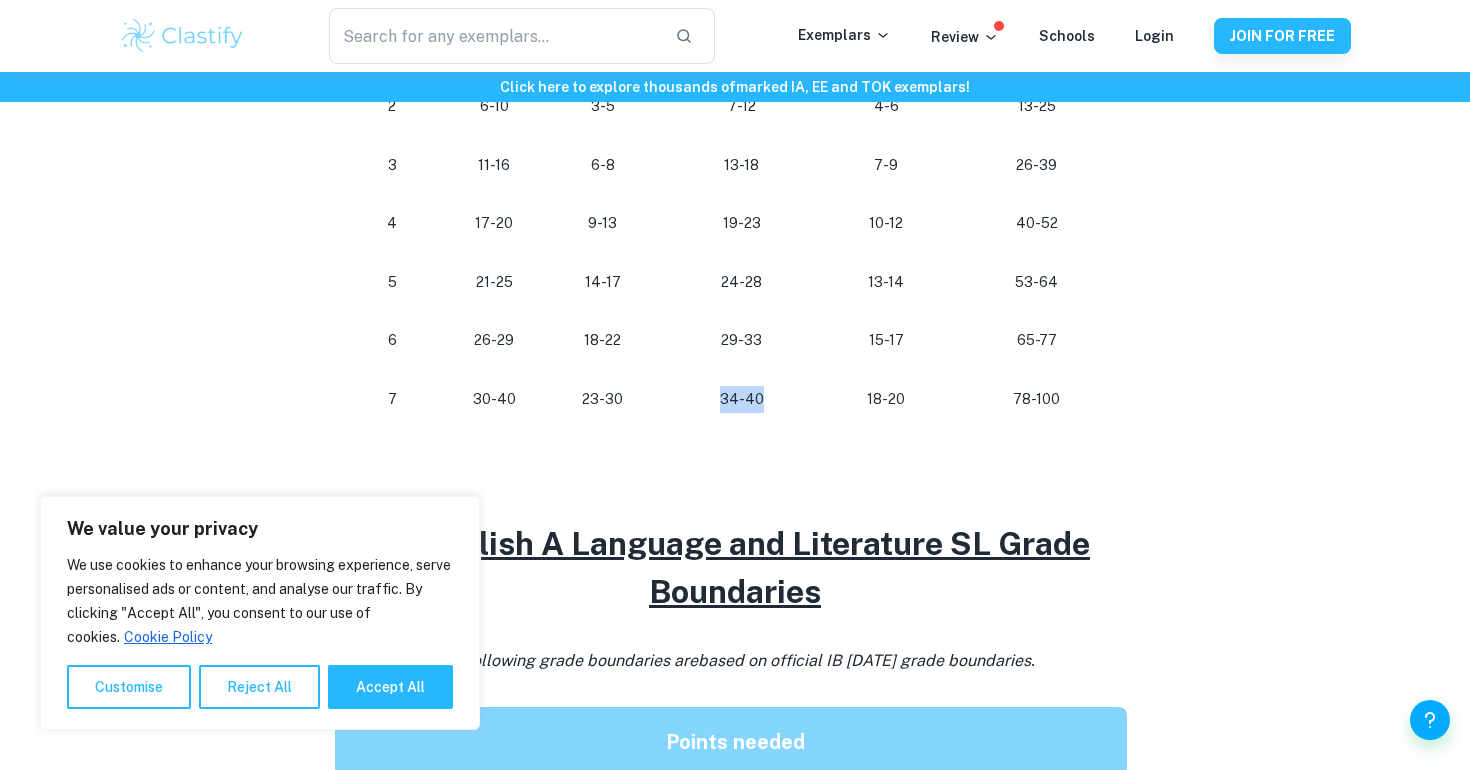drag, startPoint x: 706, startPoint y: 403, endPoint x: 801, endPoint y: 416, distance: 95.885345 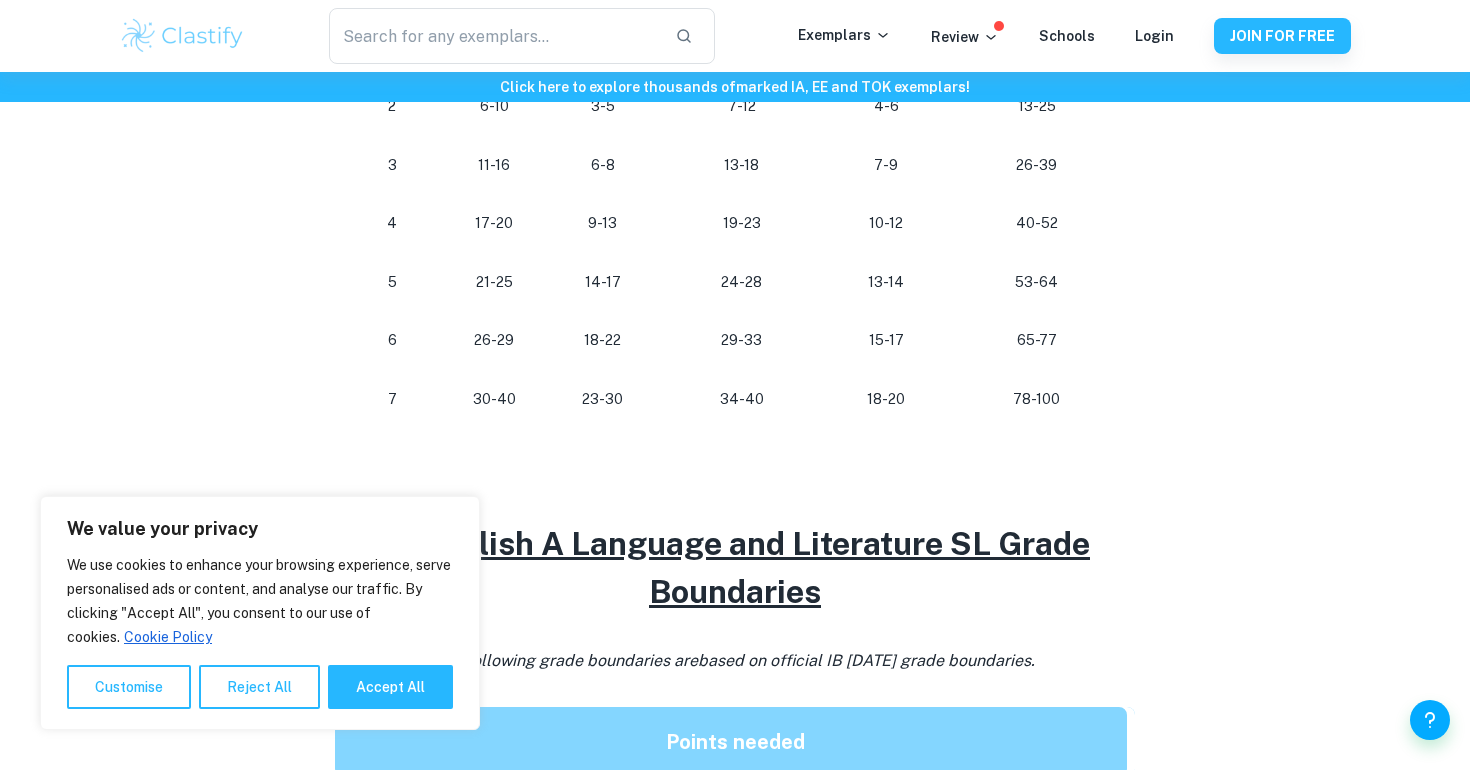 click on "34-40" at bounding box center [742, 399] 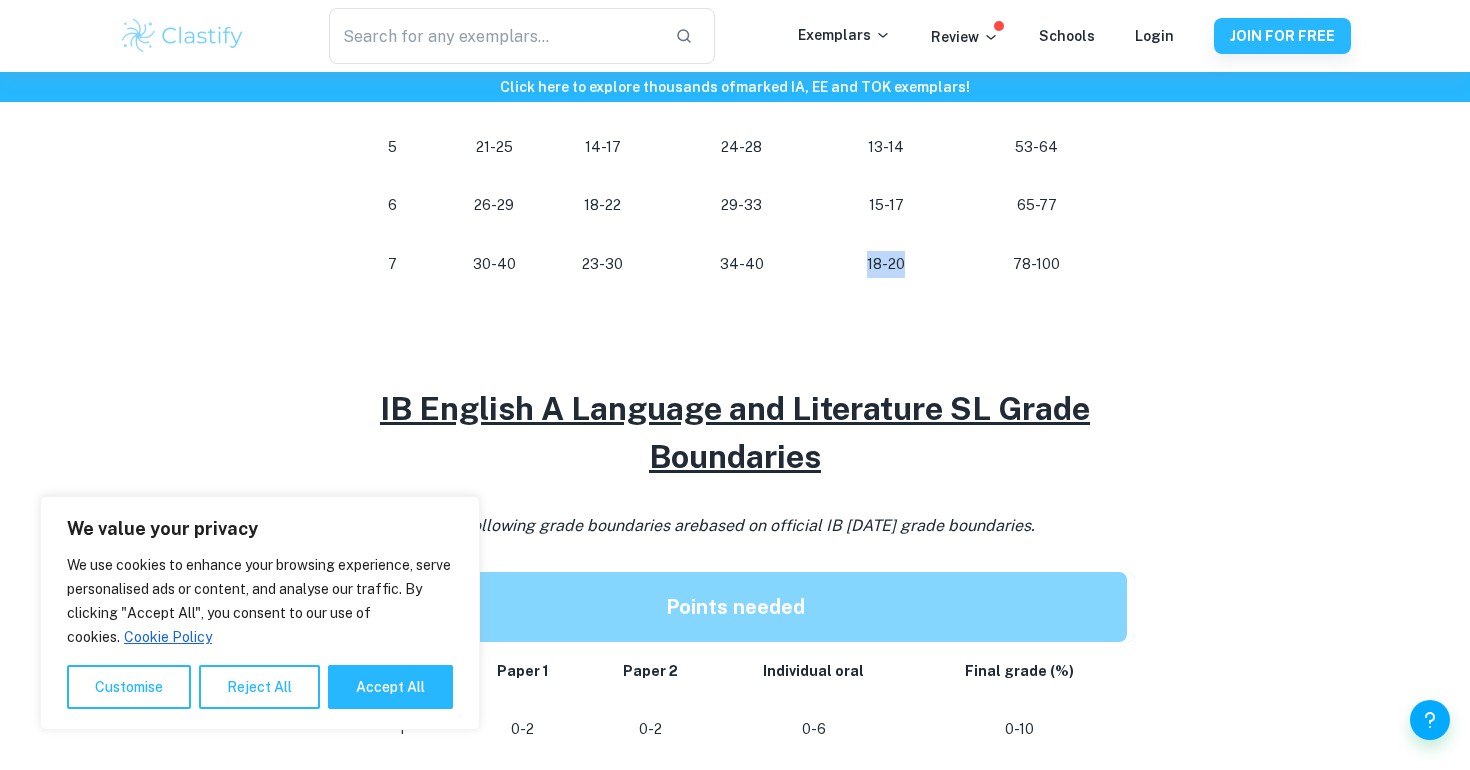 drag, startPoint x: 863, startPoint y: 266, endPoint x: 939, endPoint y: 262, distance: 76.105194 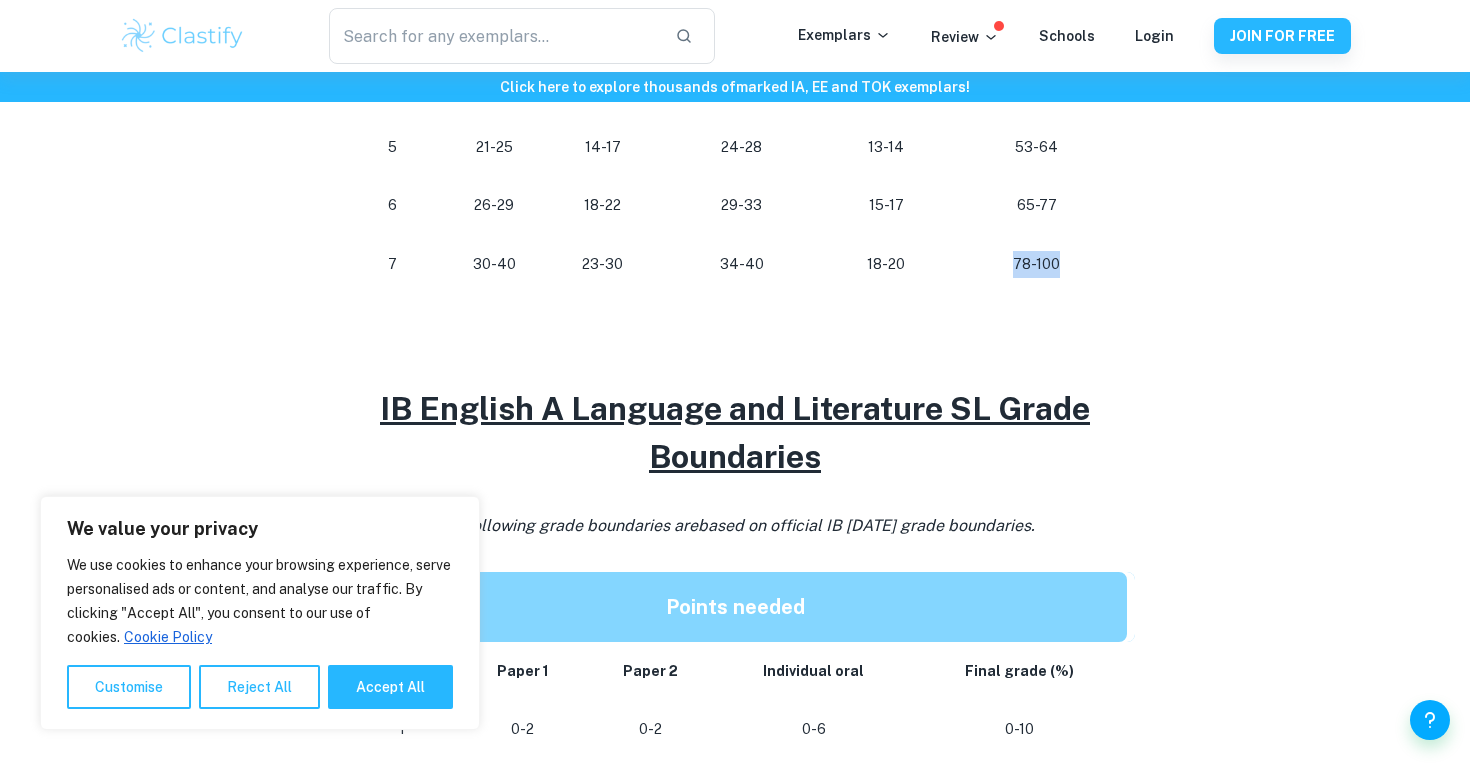 drag, startPoint x: 996, startPoint y: 262, endPoint x: 826, endPoint y: 240, distance: 171.41762 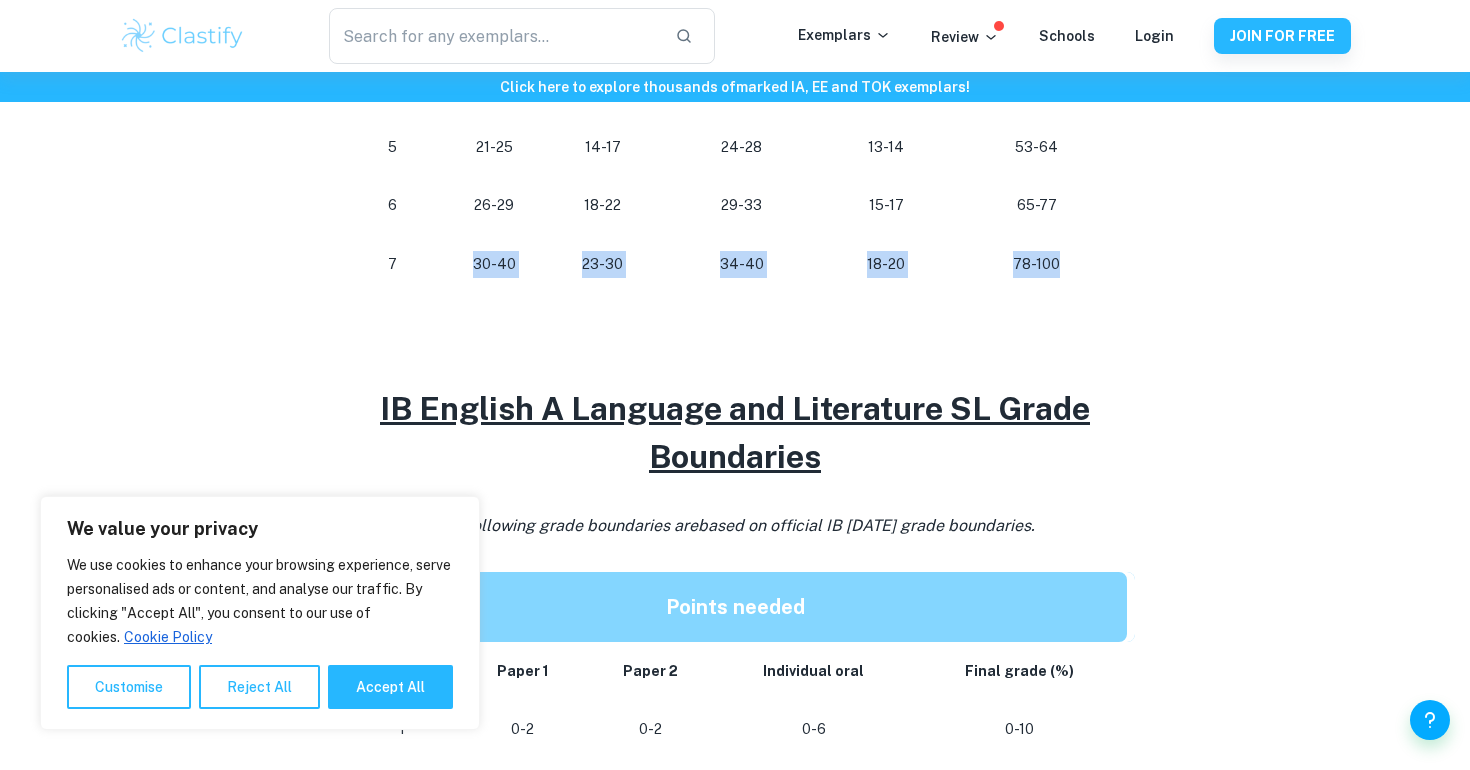 drag, startPoint x: 449, startPoint y: 267, endPoint x: 1057, endPoint y: 287, distance: 608.32886 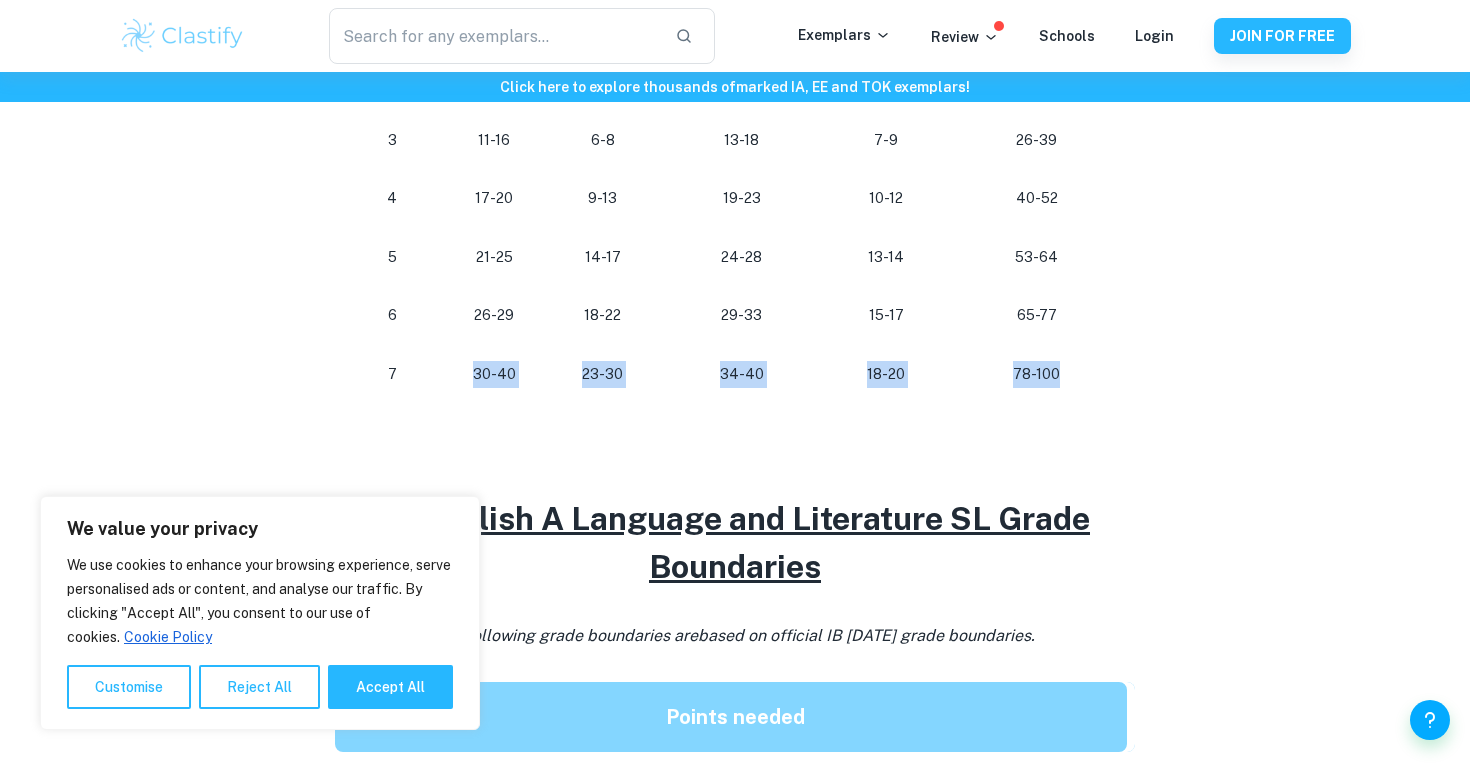 scroll, scrollTop: 1411, scrollLeft: 0, axis: vertical 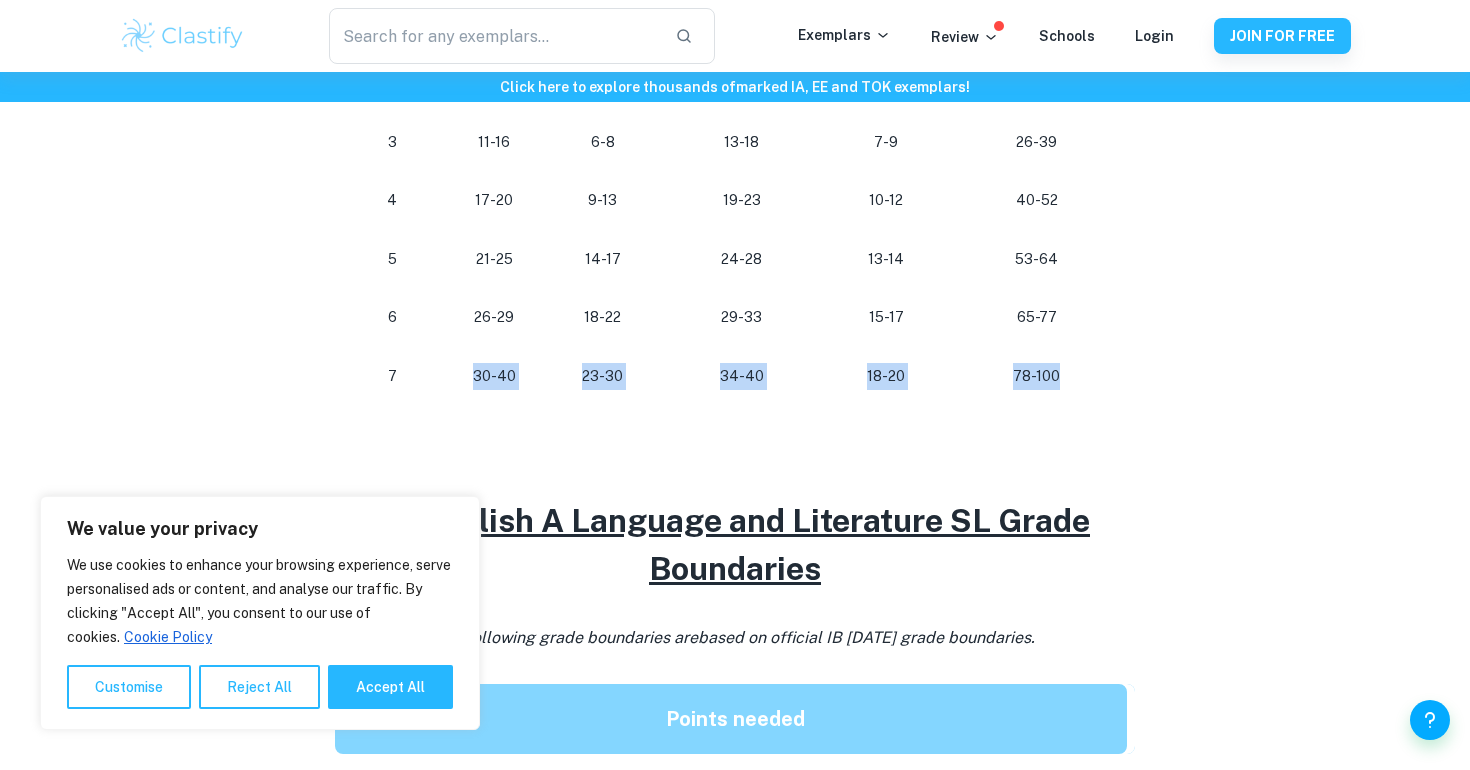 click on "30-40" at bounding box center [494, 376] 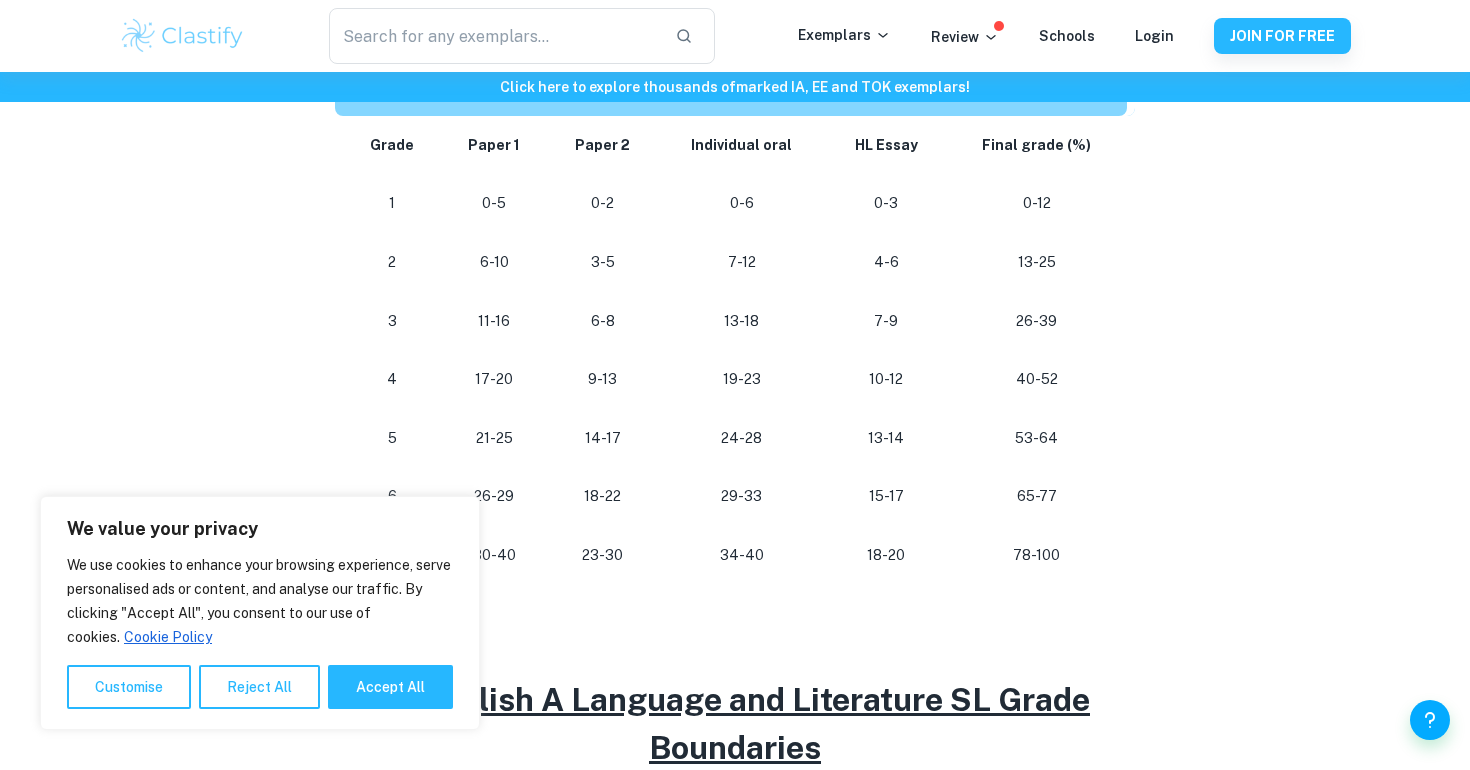 scroll, scrollTop: 1224, scrollLeft: 0, axis: vertical 